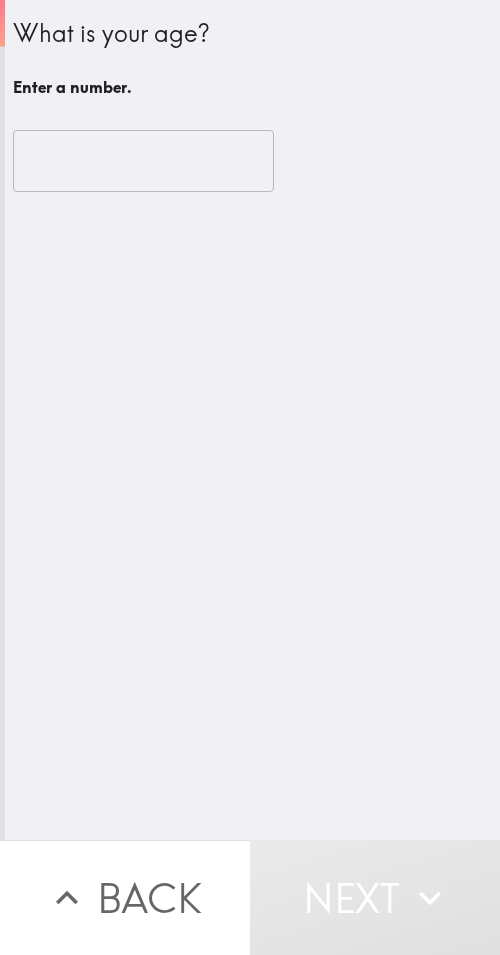 scroll, scrollTop: 0, scrollLeft: 0, axis: both 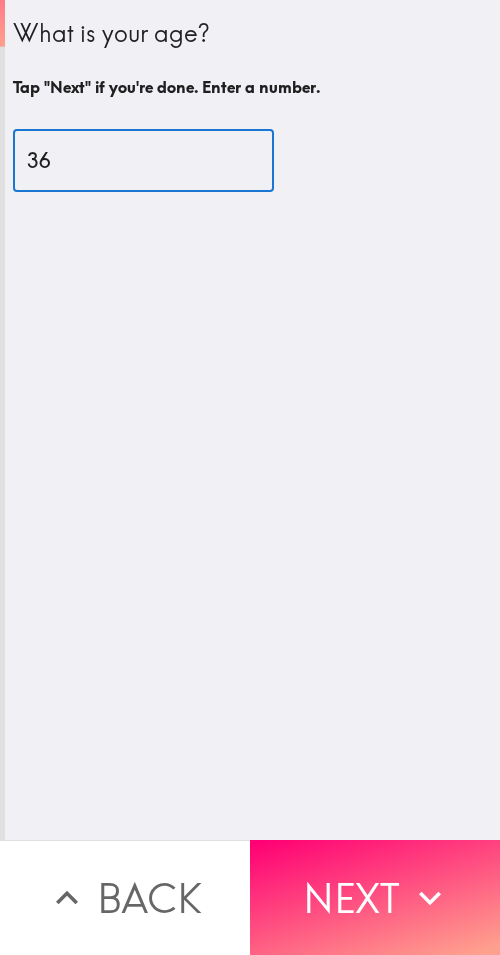 type on "36" 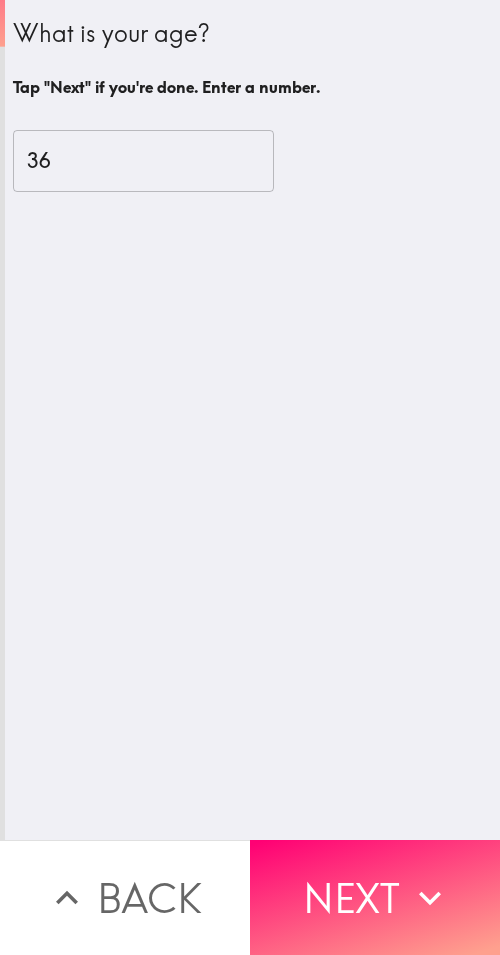 drag, startPoint x: 405, startPoint y: 858, endPoint x: 494, endPoint y: 847, distance: 89.6772 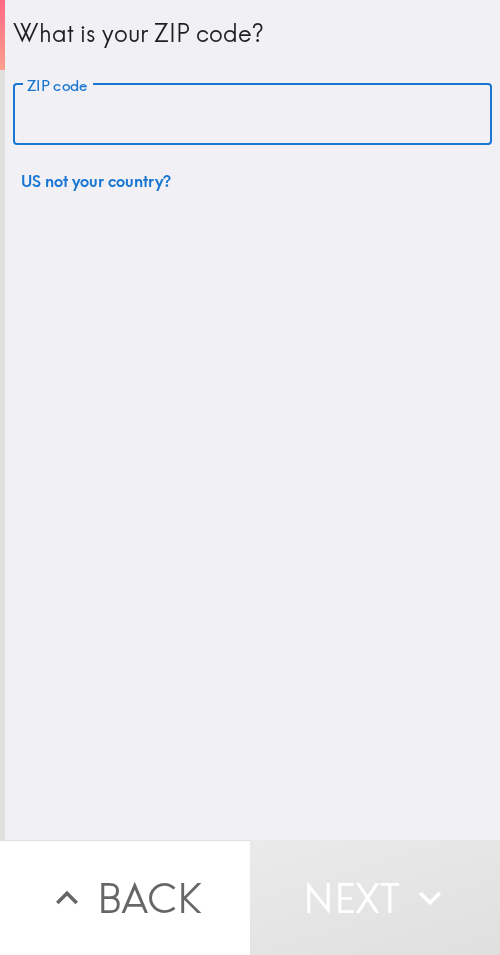 click on "ZIP code" at bounding box center [252, 115] 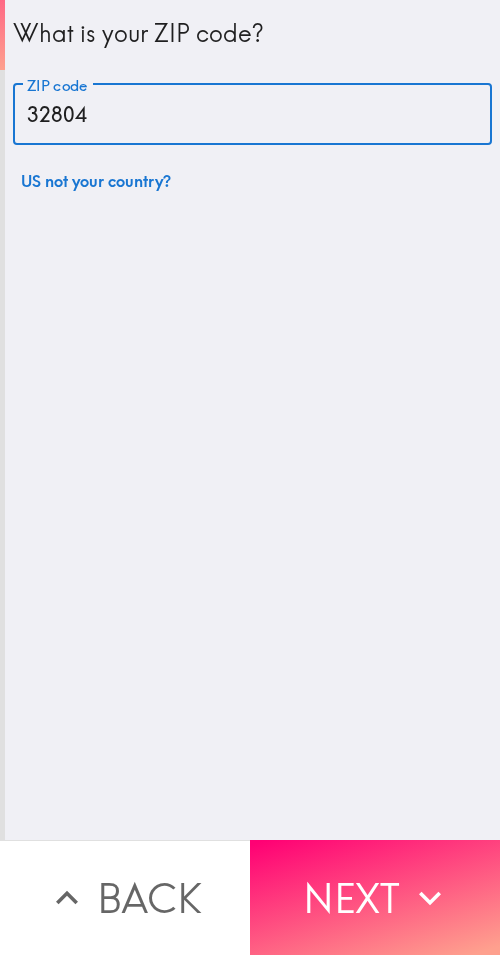 type on "32804" 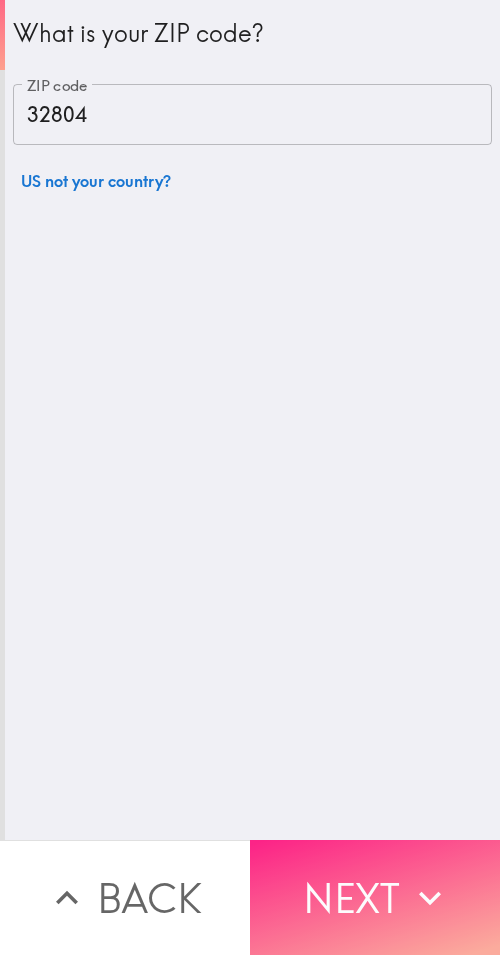 click on "Next" at bounding box center [375, 897] 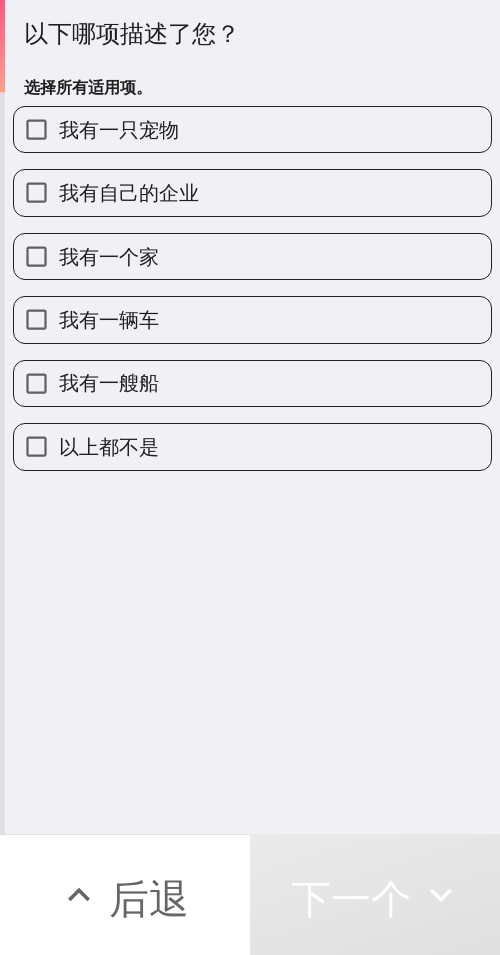 click on "我有一个家" at bounding box center (252, 256) 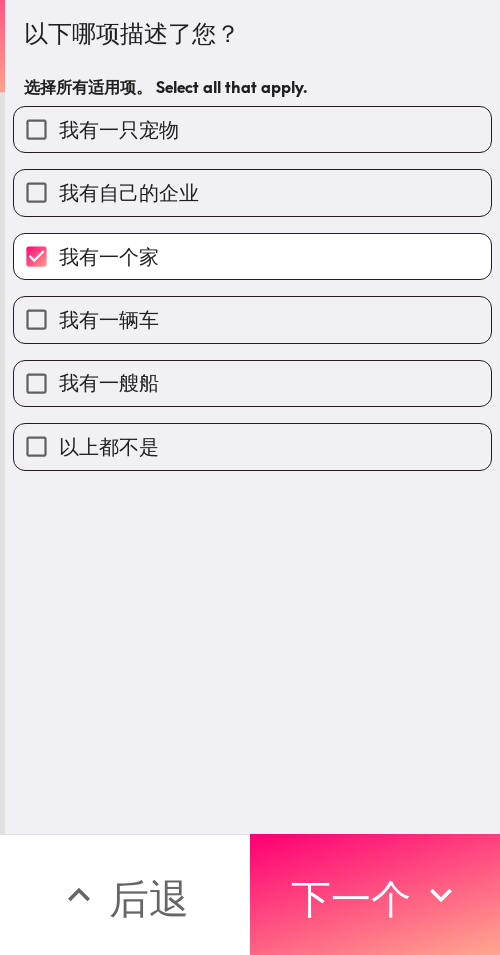 click on "我有一辆车" at bounding box center (252, 319) 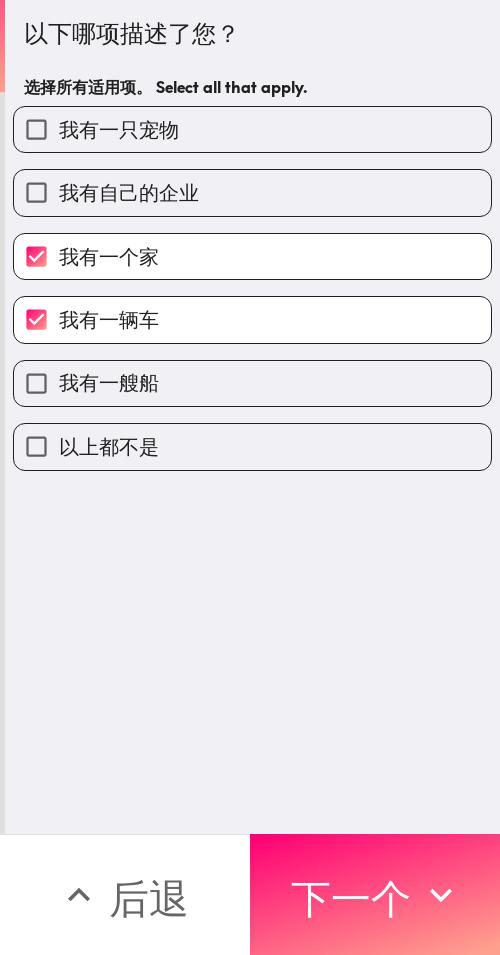 click on "我有一只宠物" at bounding box center (252, 129) 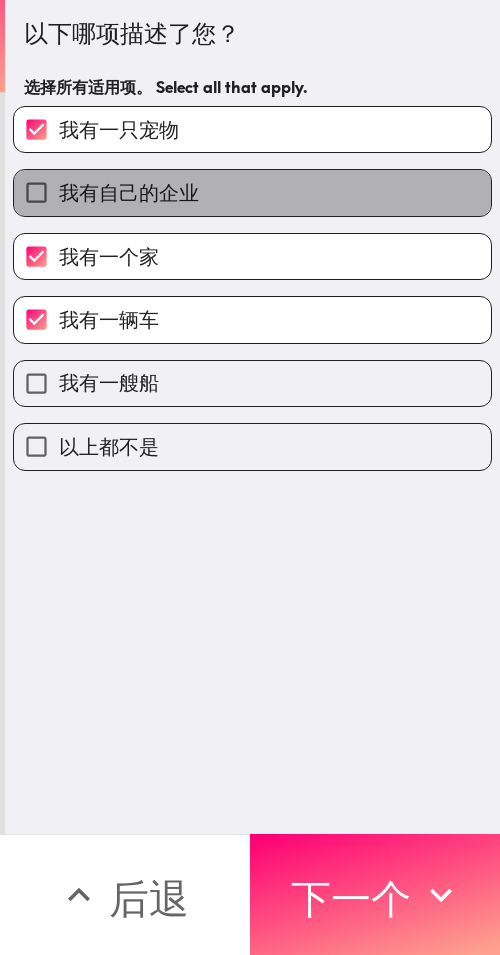 click on "我有自己的企业" at bounding box center (252, 192) 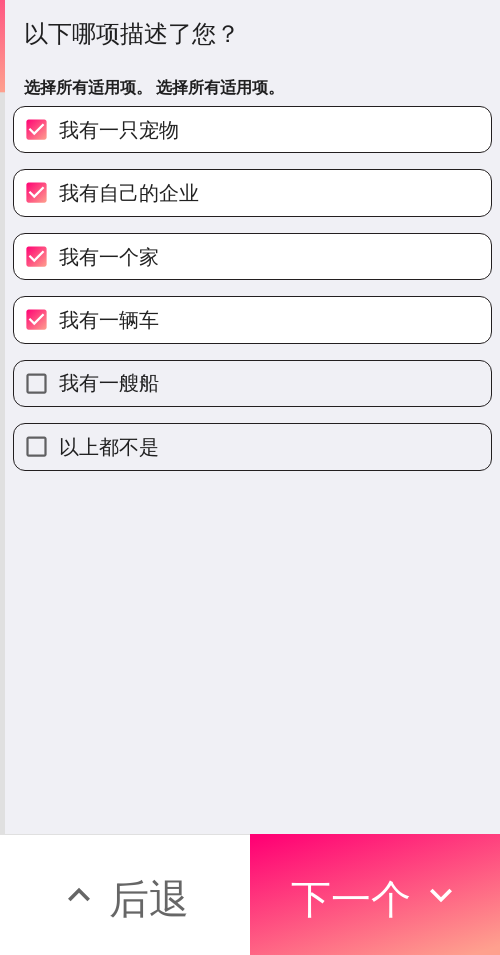 click on "下一个" at bounding box center [375, 894] 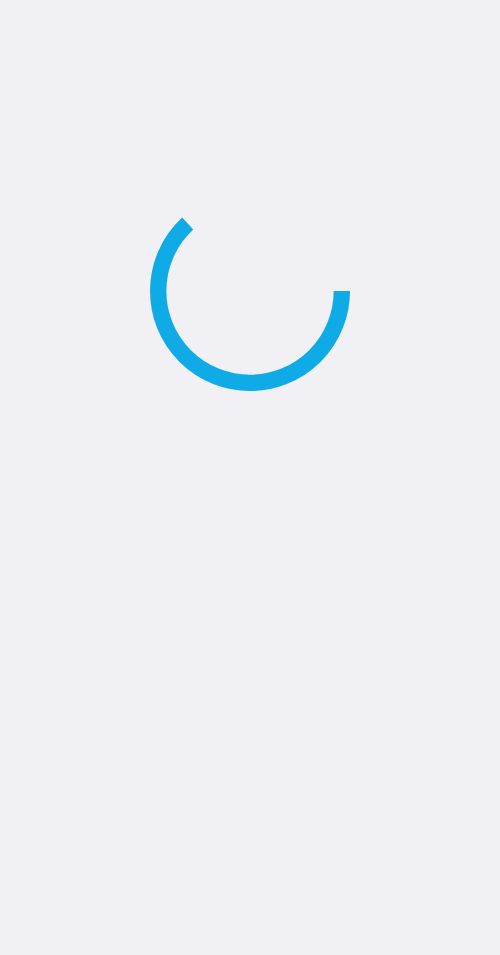 scroll, scrollTop: 0, scrollLeft: 0, axis: both 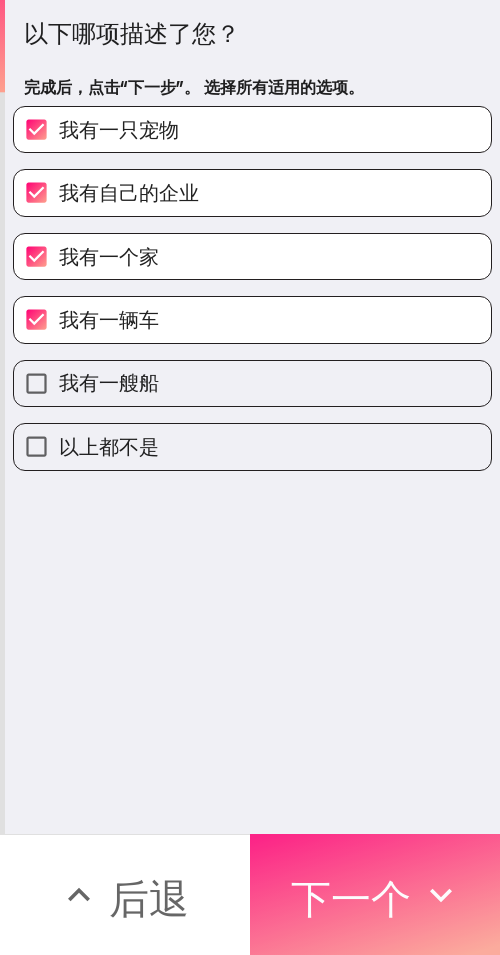 click on "下一个" at bounding box center [351, 895] 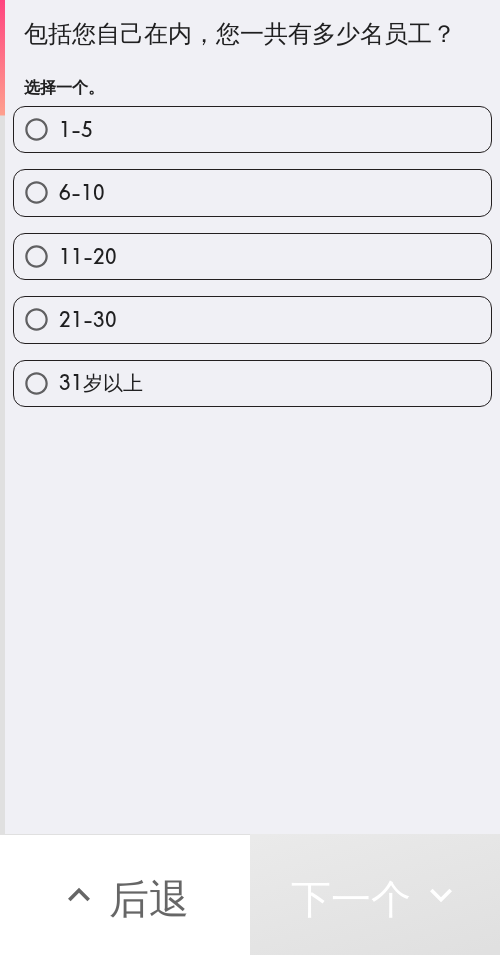 drag, startPoint x: 125, startPoint y: 264, endPoint x: 494, endPoint y: 270, distance: 369.04877 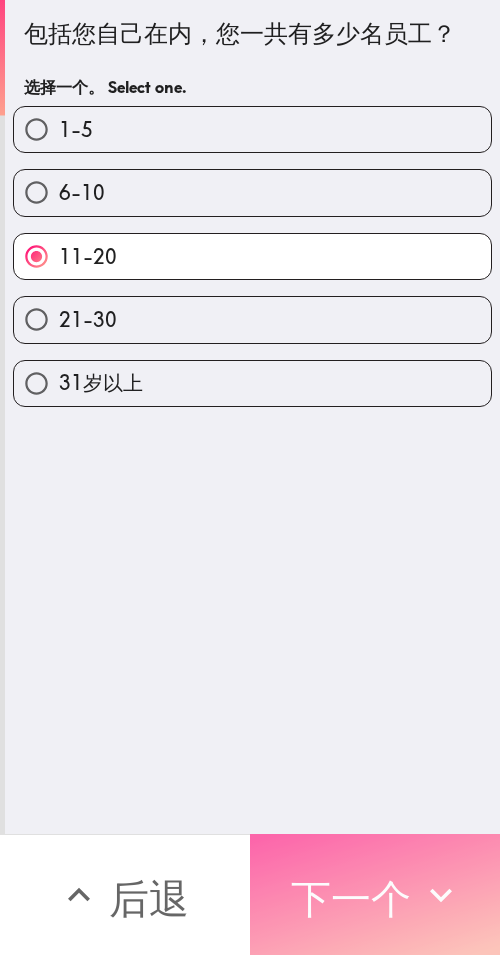 drag, startPoint x: 366, startPoint y: 898, endPoint x: 498, endPoint y: 904, distance: 132.13629 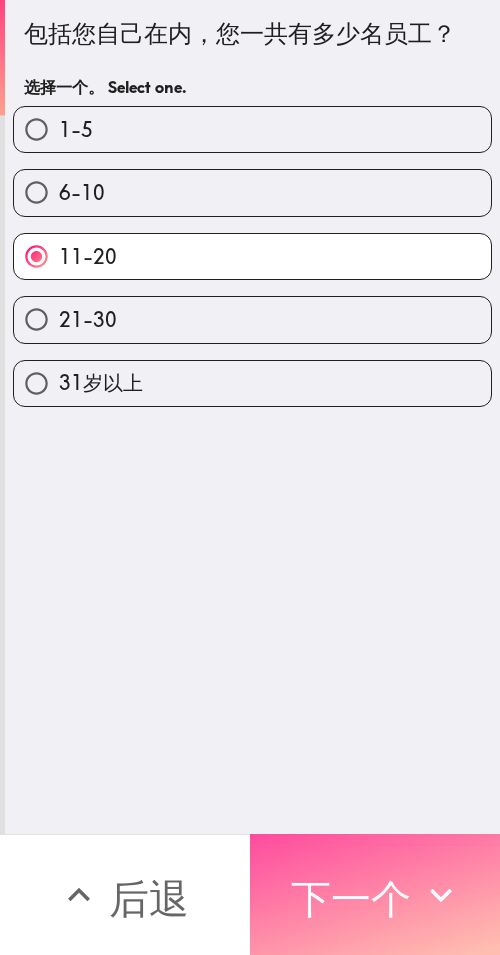 click on "下一个" at bounding box center (351, 898) 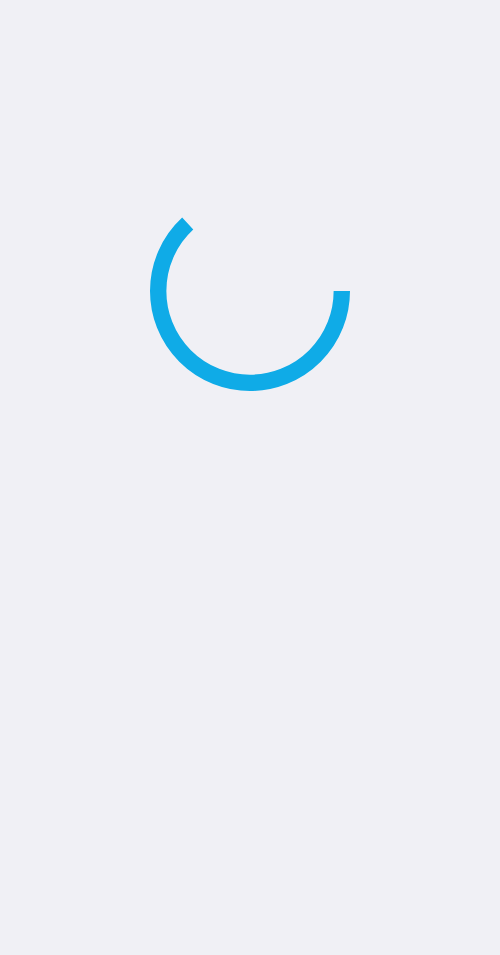 scroll, scrollTop: 0, scrollLeft: 0, axis: both 